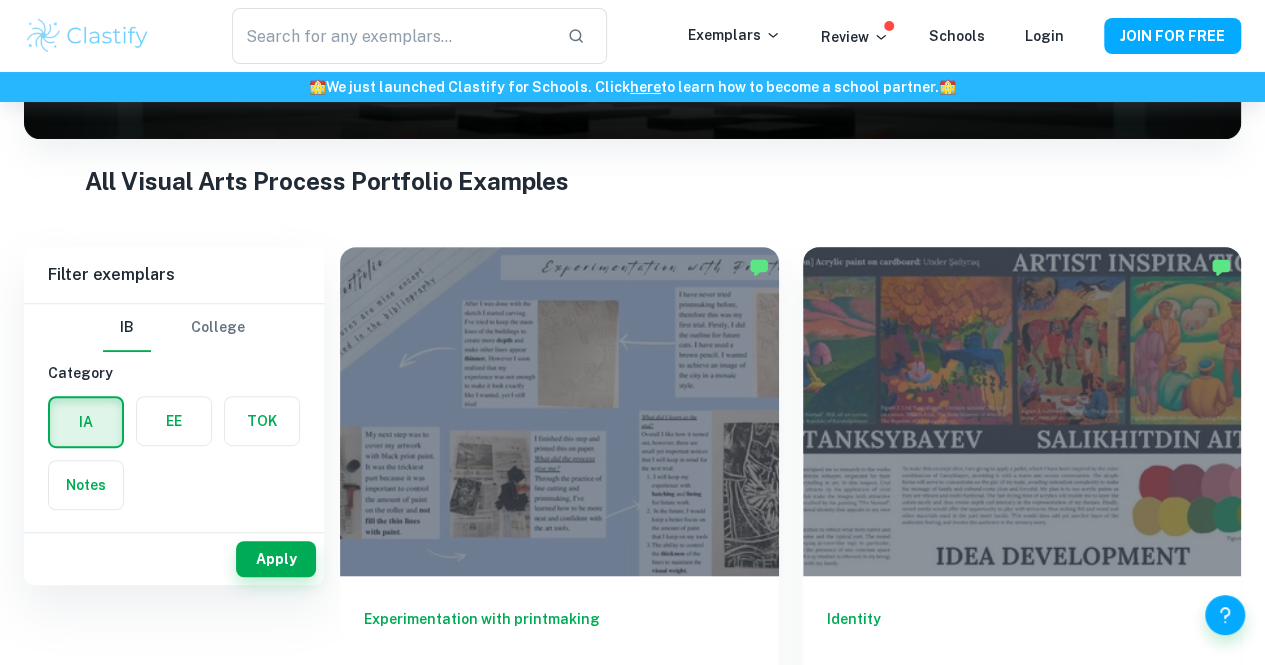 scroll, scrollTop: 257, scrollLeft: 0, axis: vertical 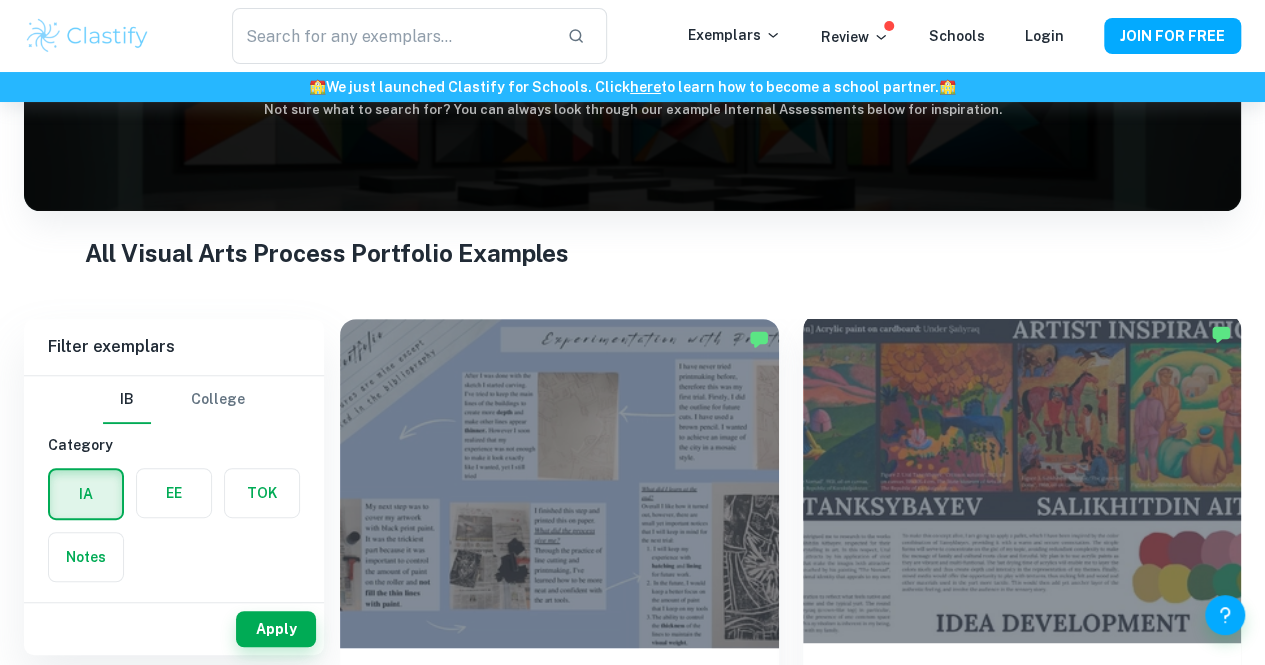 click on "Identity IA Visual Arts Process Portfolio HL 4" at bounding box center (1022, 733) 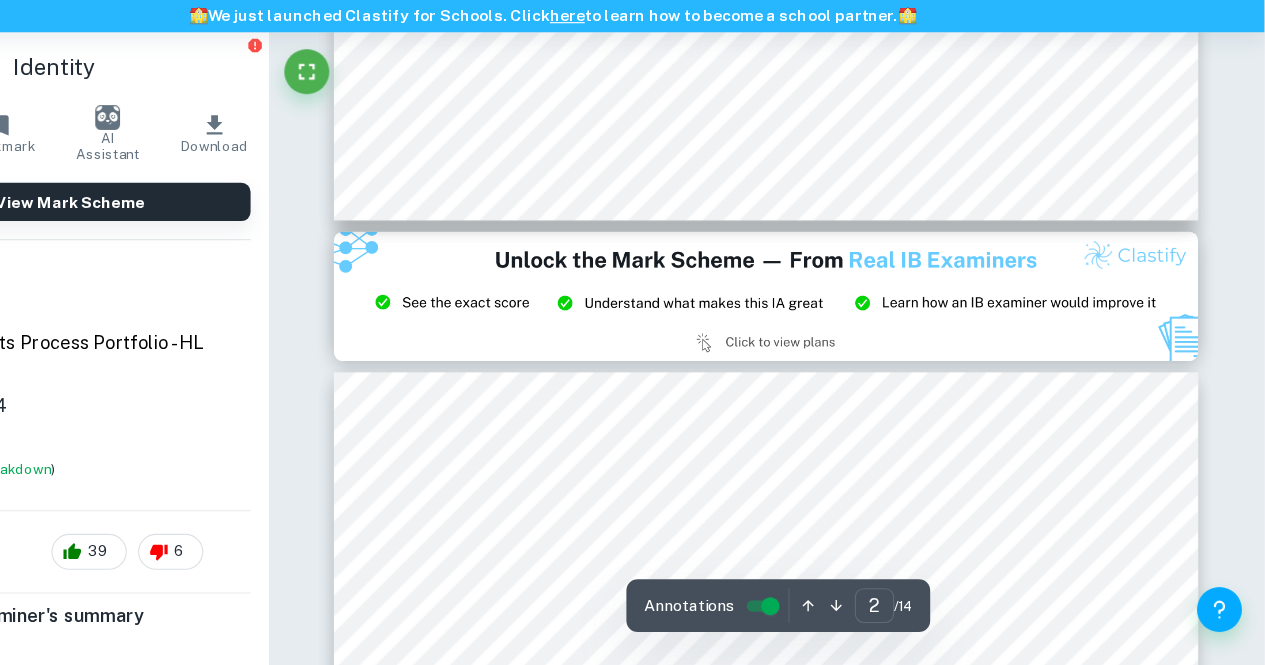 scroll, scrollTop: 857, scrollLeft: 0, axis: vertical 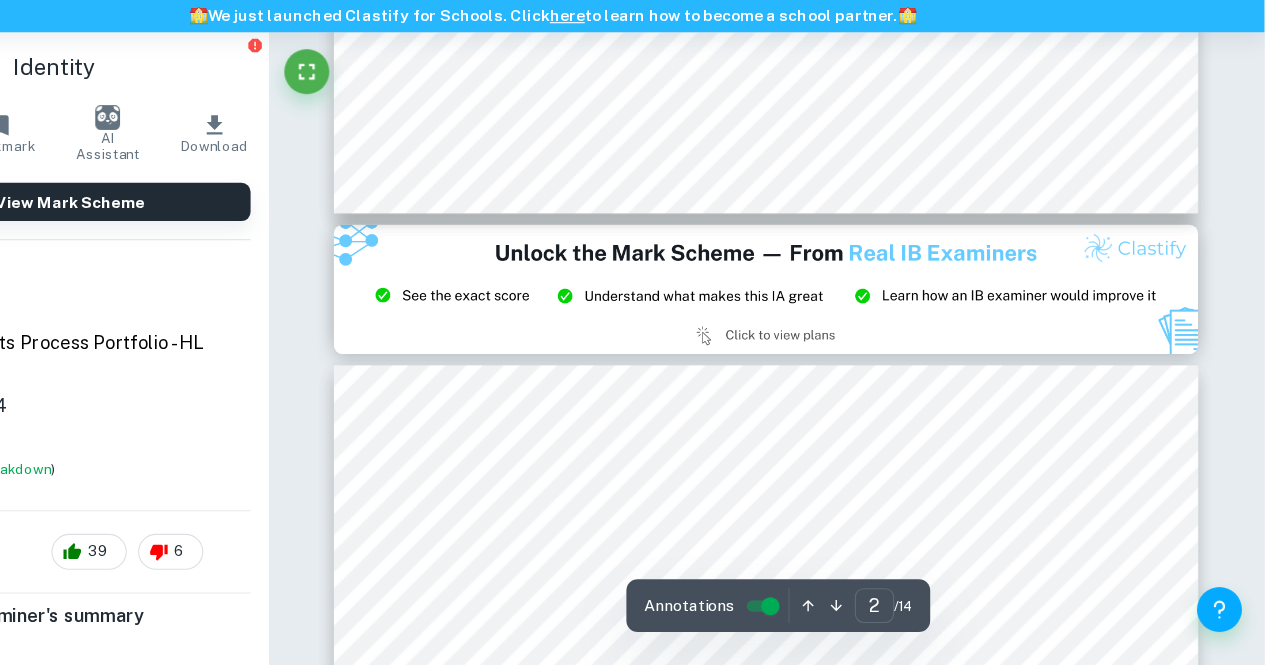 click at bounding box center [822, 330] 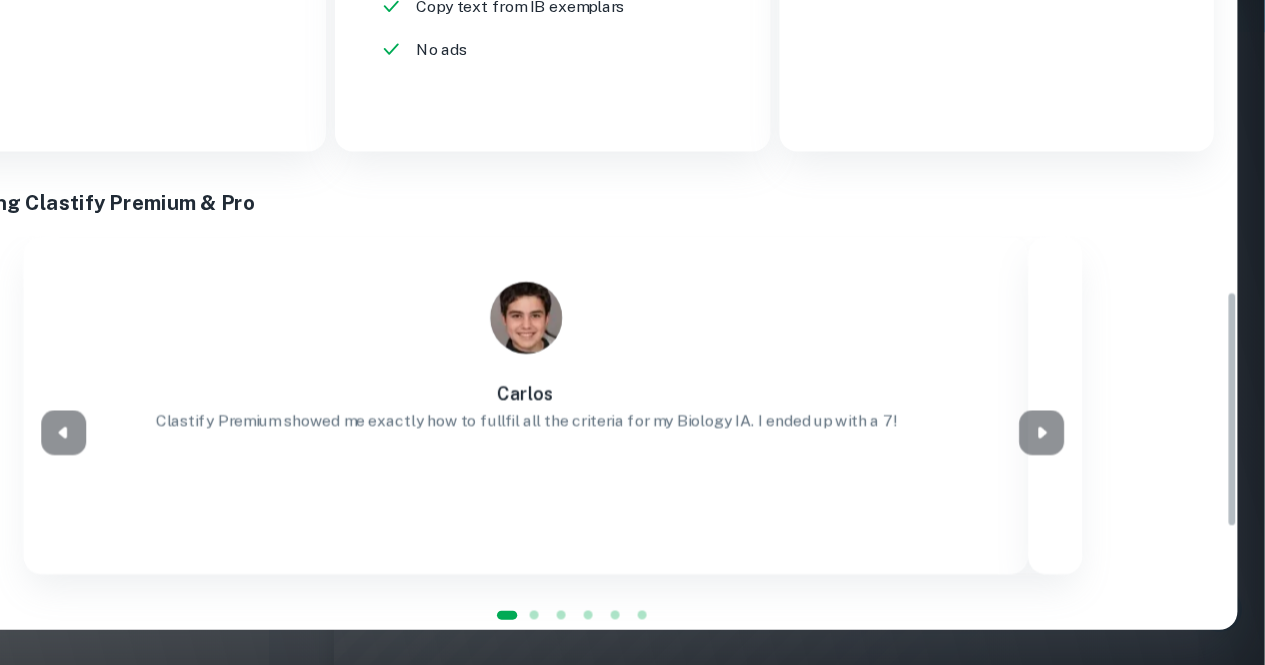 scroll, scrollTop: 907, scrollLeft: 0, axis: vertical 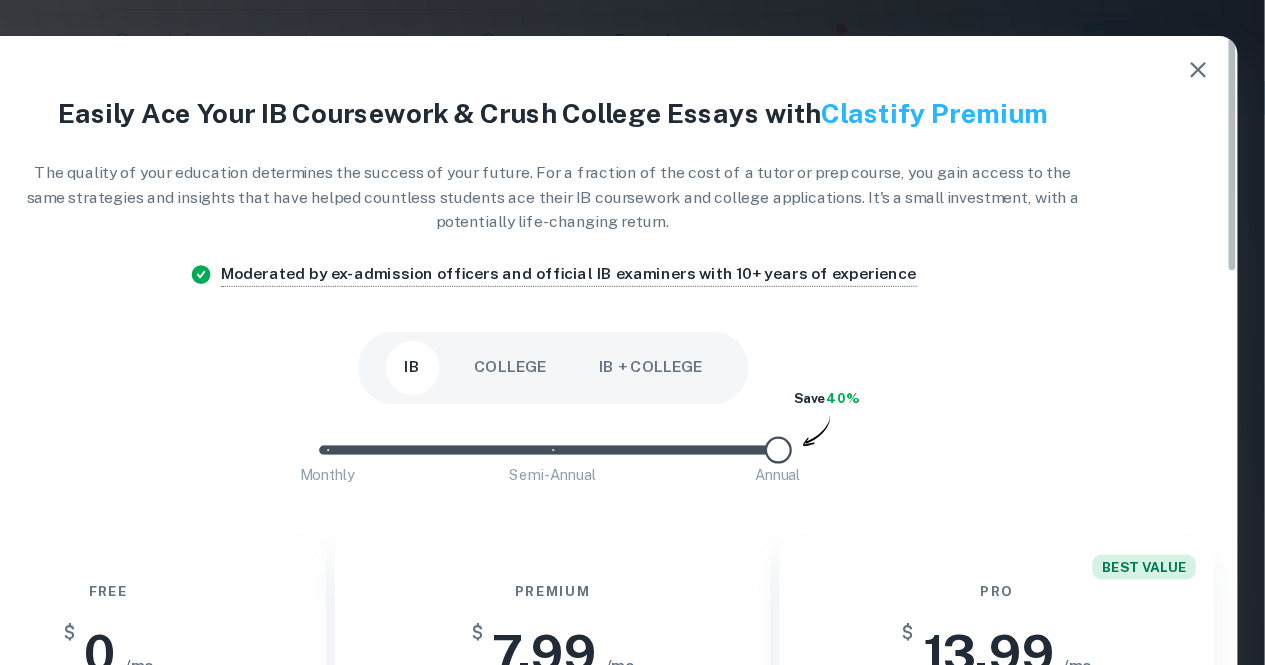 click 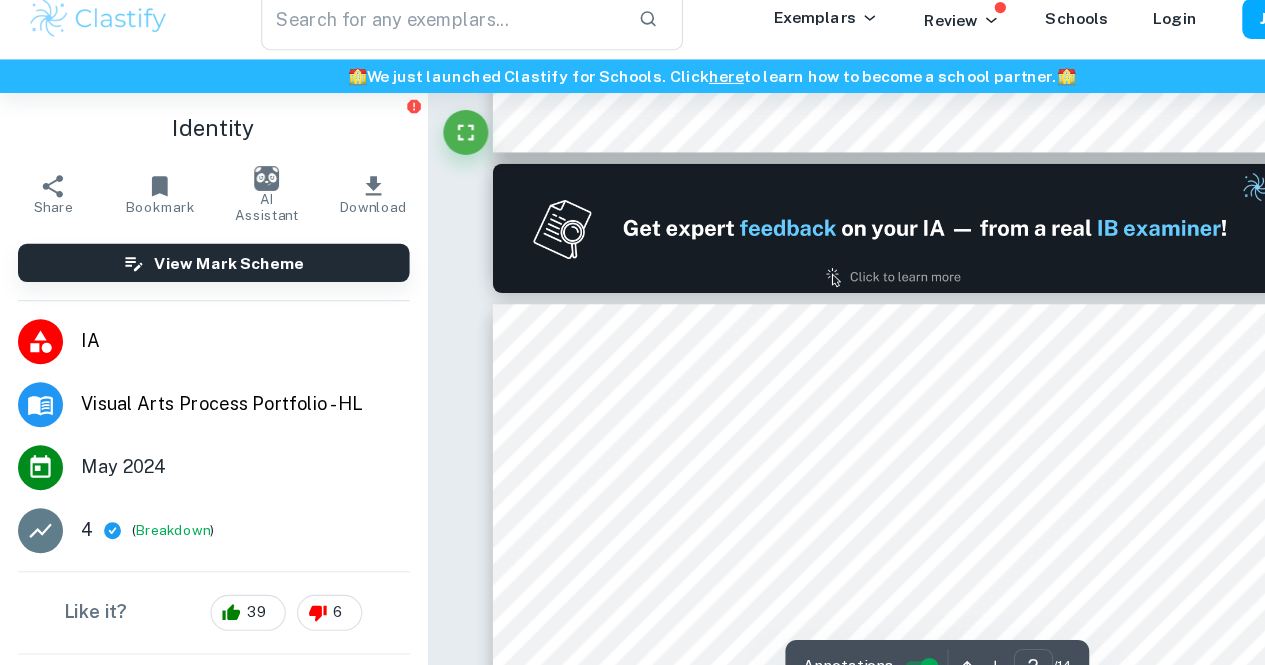 scroll, scrollTop: 399, scrollLeft: 0, axis: vertical 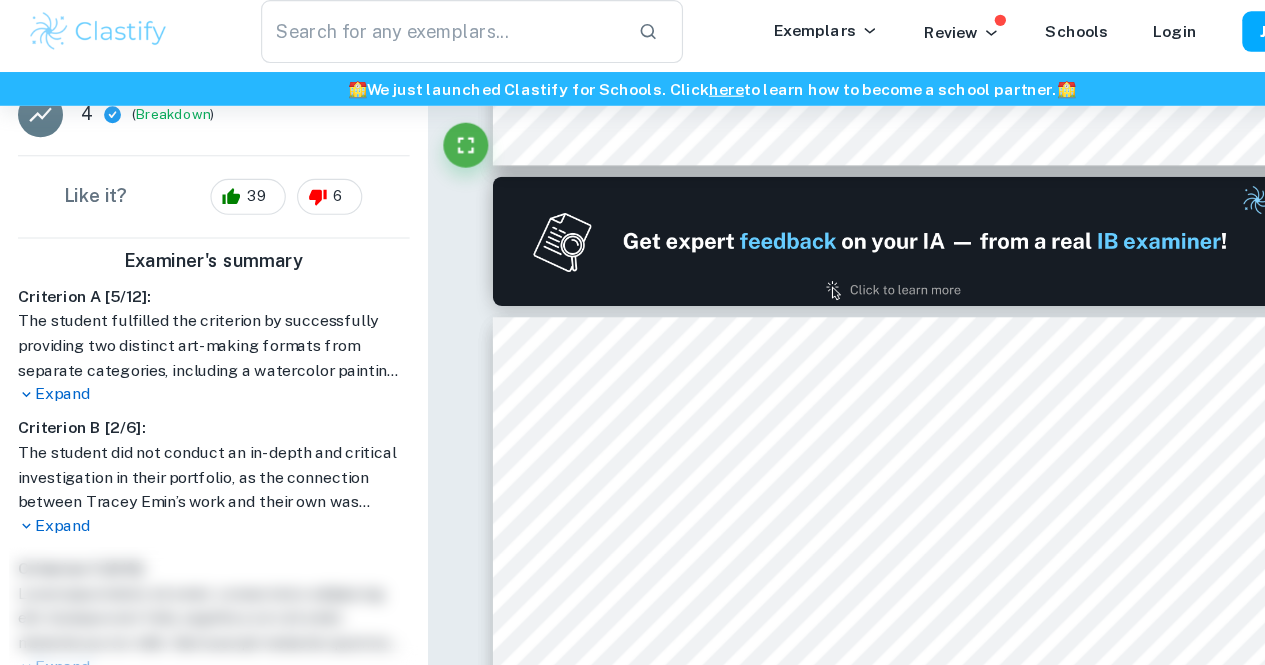 click on "Expand" at bounding box center (190, 475) 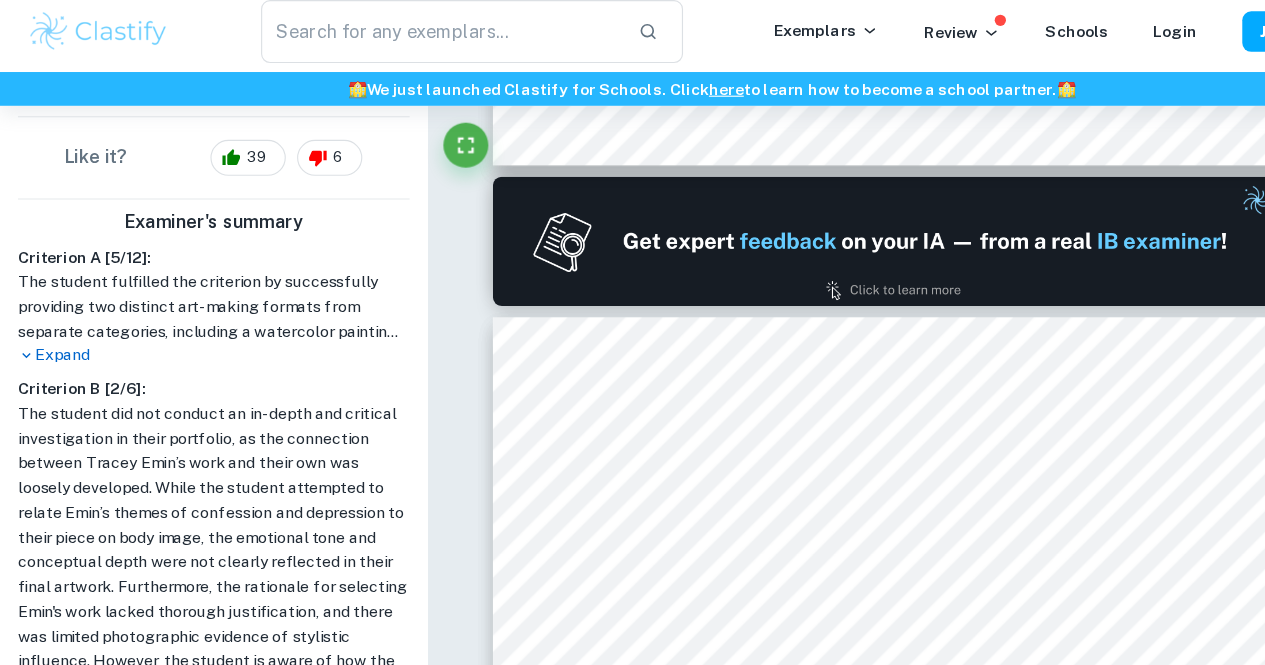 scroll, scrollTop: 421, scrollLeft: 0, axis: vertical 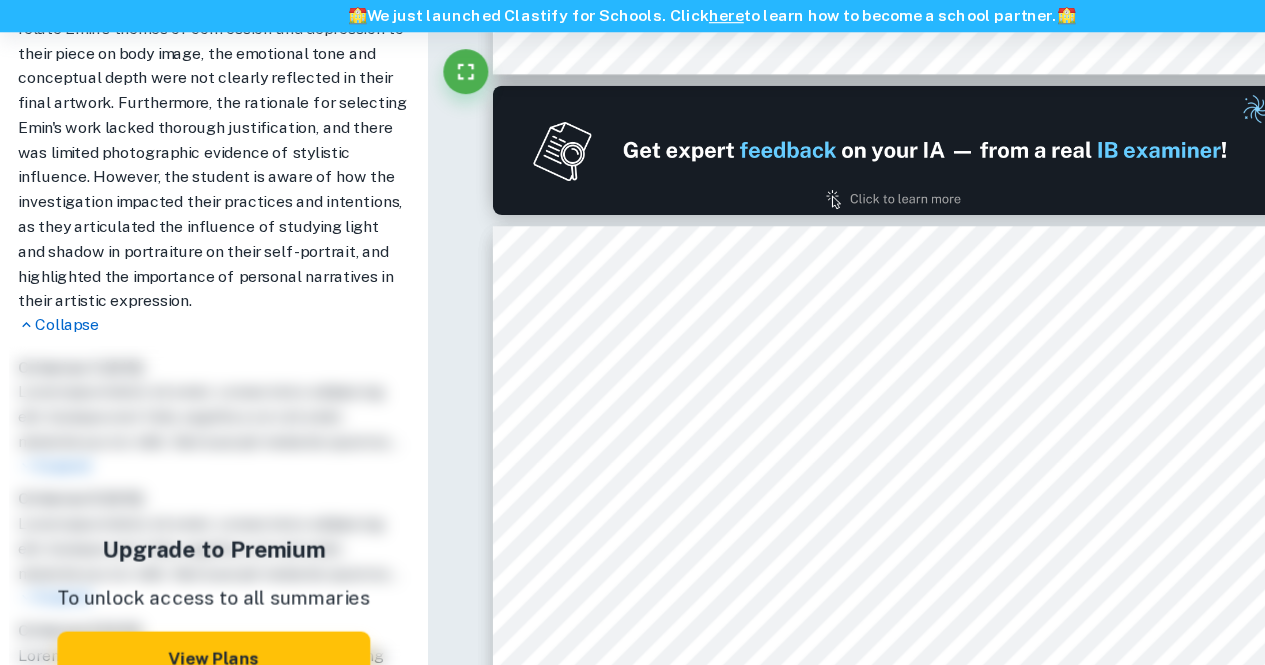 click on "Collapse" at bounding box center [190, 361] 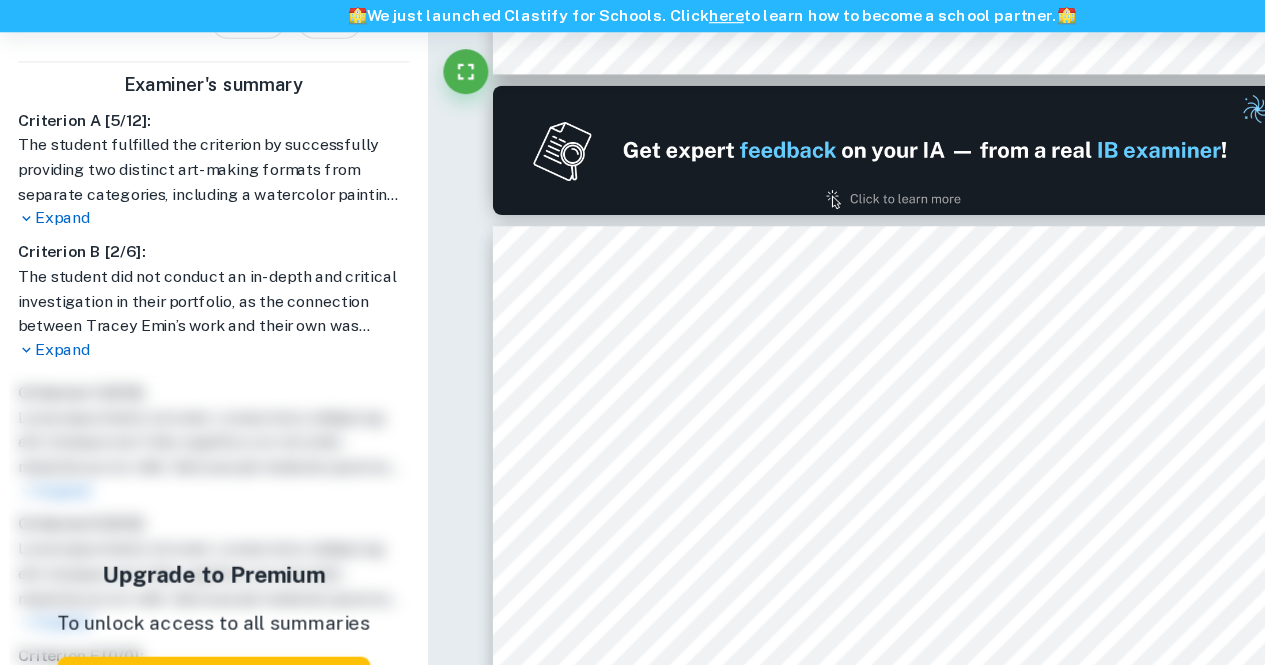 click on "Expand" at bounding box center (190, 383) 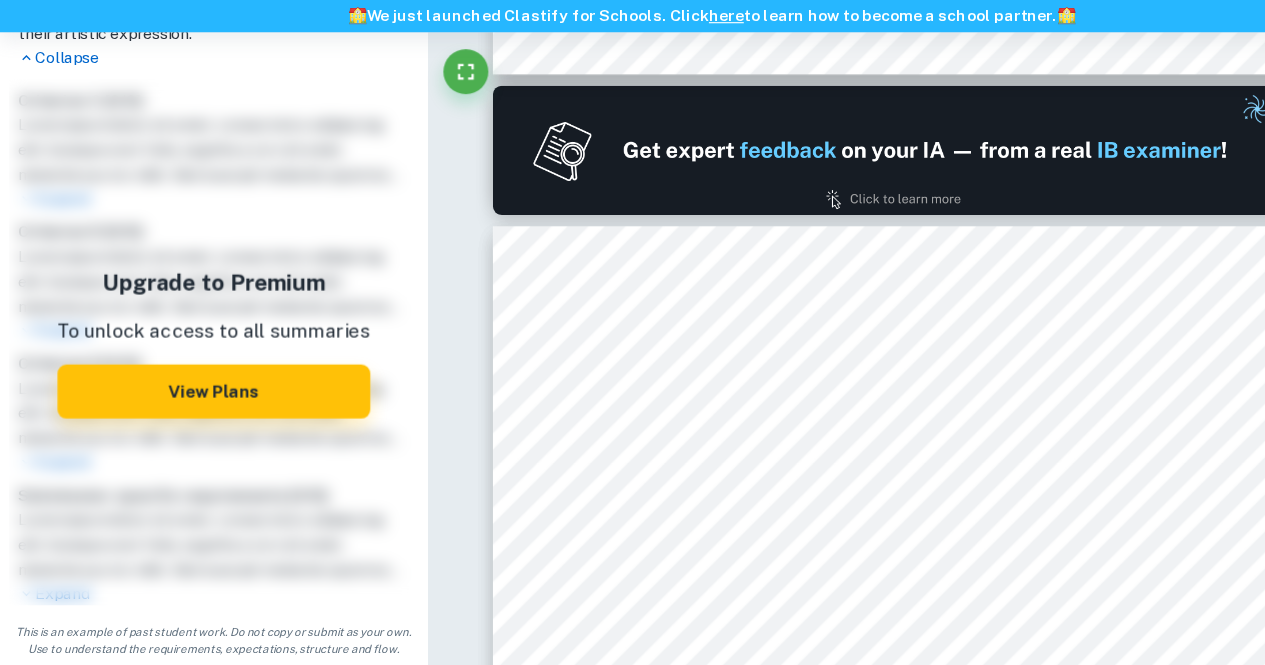 scroll, scrollTop: 1038, scrollLeft: 0, axis: vertical 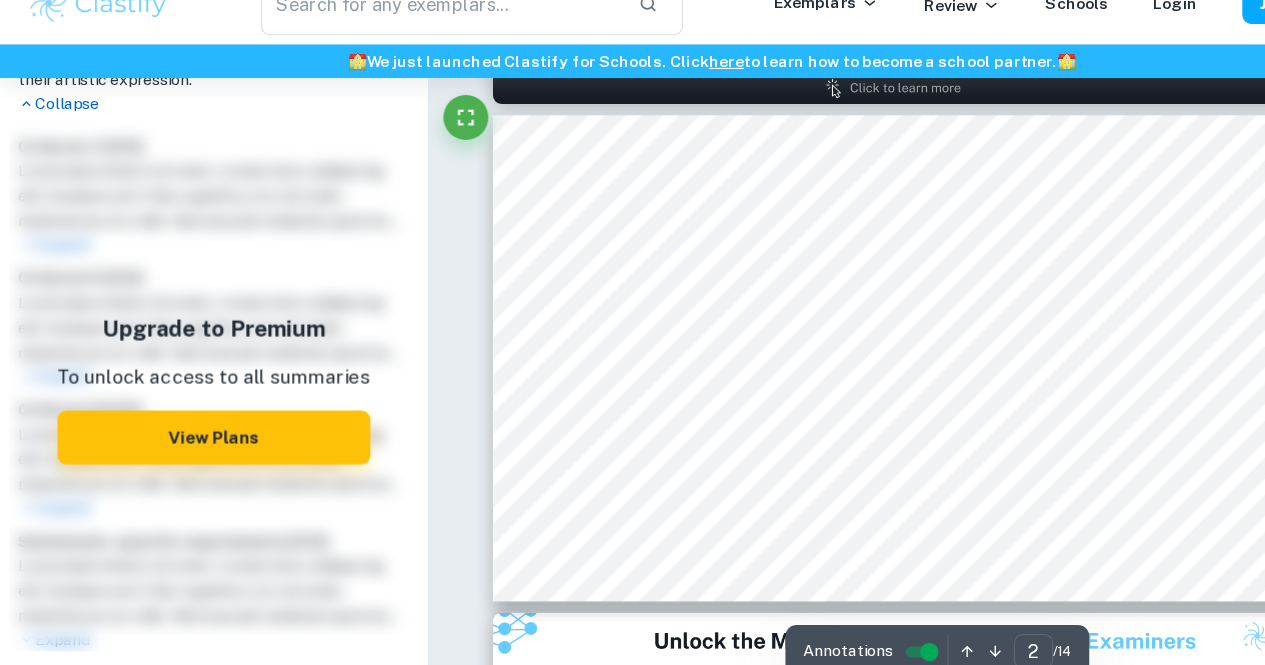 type on "1" 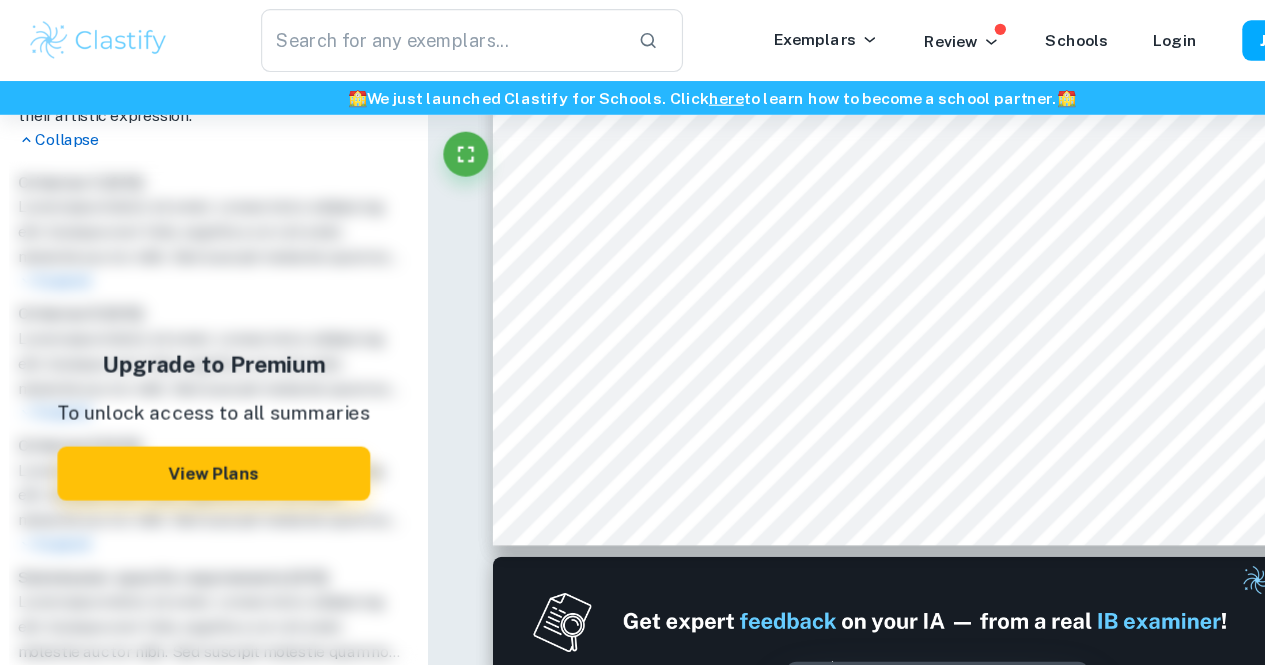 scroll, scrollTop: 68, scrollLeft: 0, axis: vertical 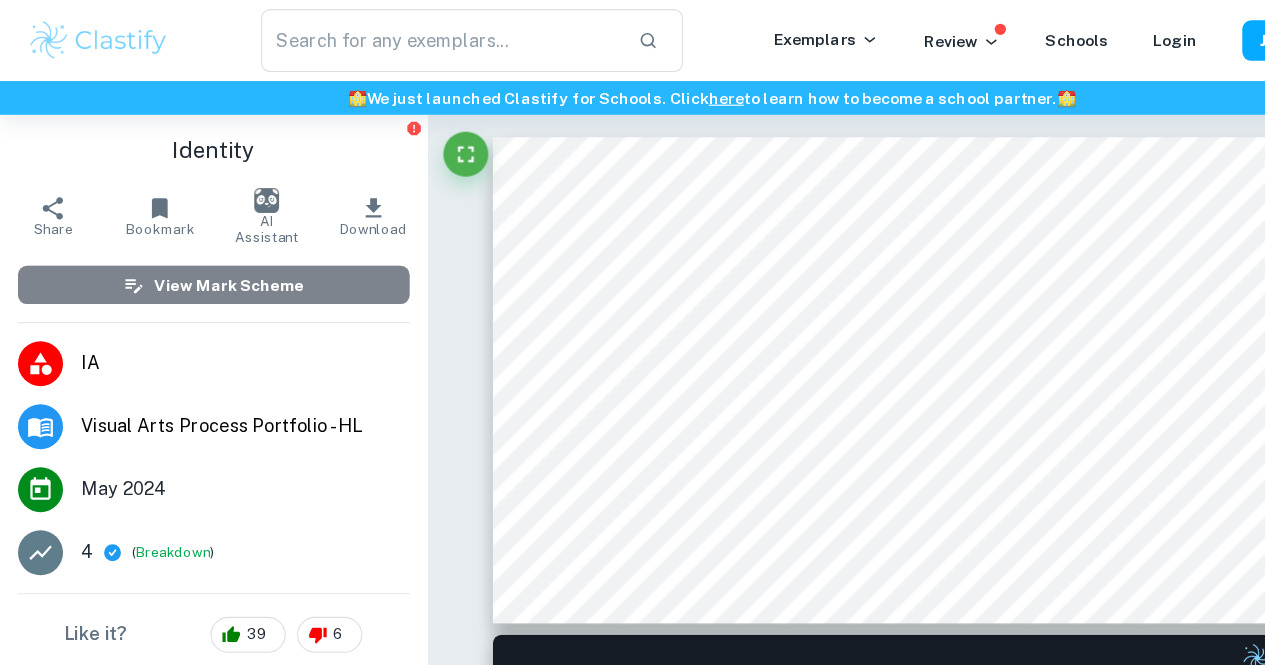 click on "View Mark Scheme" at bounding box center (203, 253) 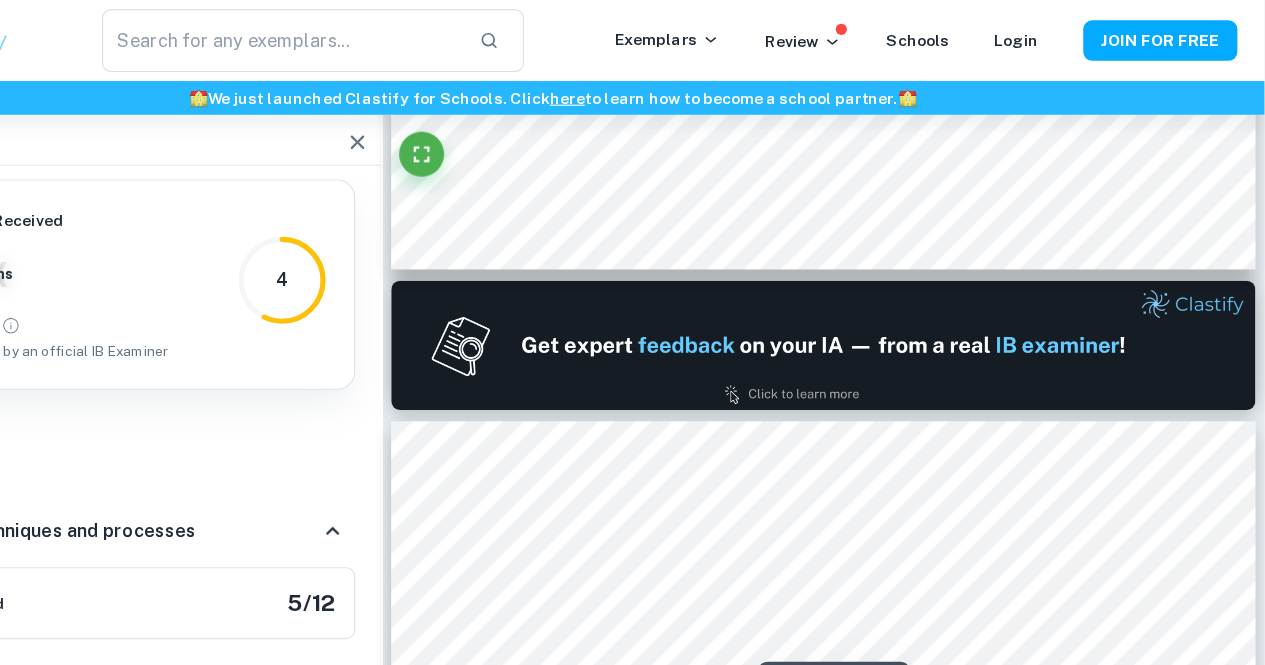 scroll, scrollTop: 314, scrollLeft: 0, axis: vertical 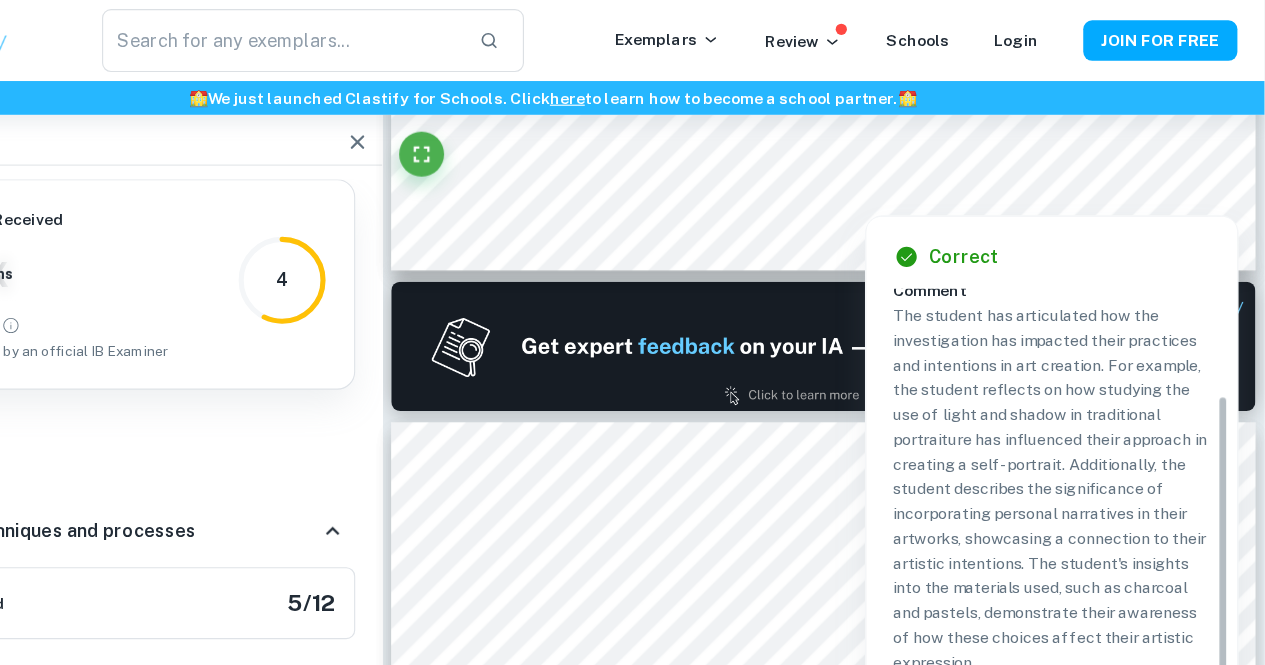 drag, startPoint x: 1228, startPoint y: 360, endPoint x: 1235, endPoint y: 475, distance: 115.212845 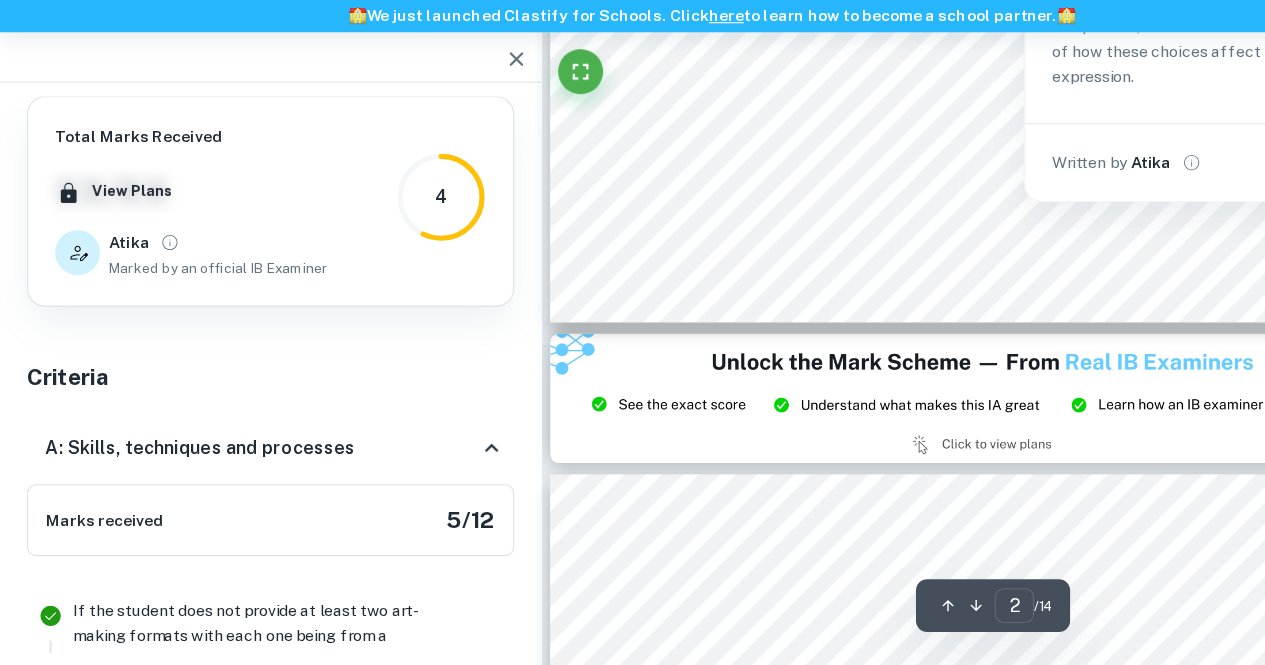 scroll, scrollTop: 48, scrollLeft: 0, axis: vertical 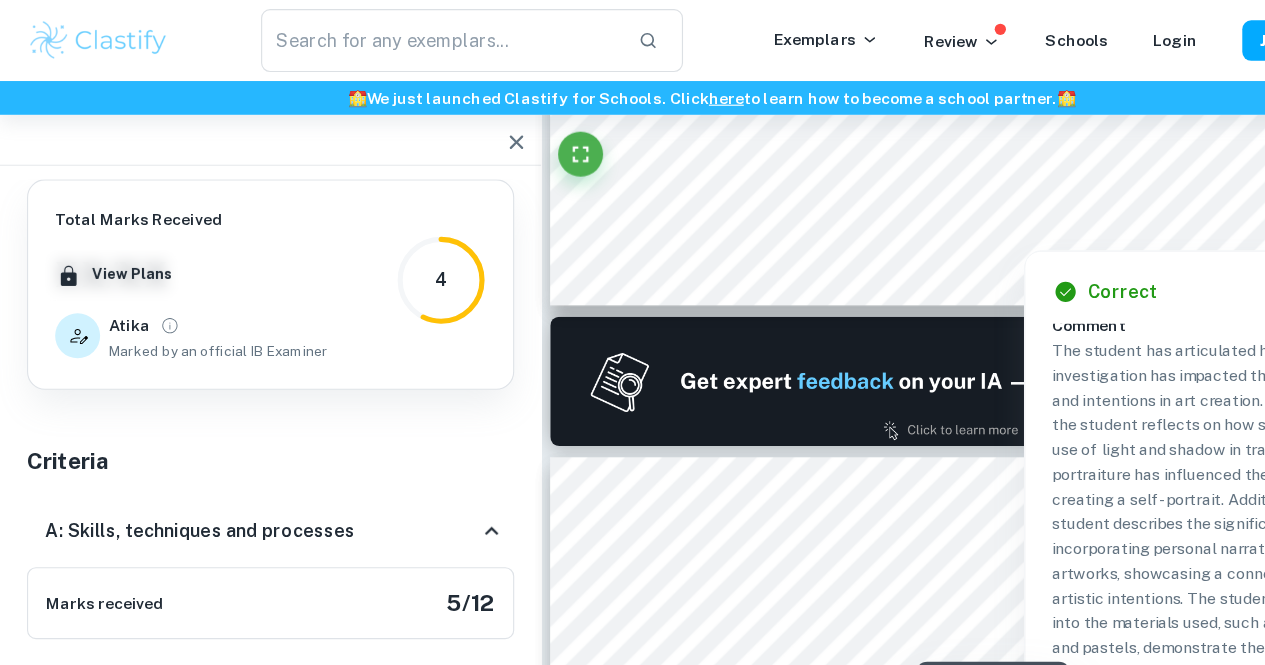 type on "1" 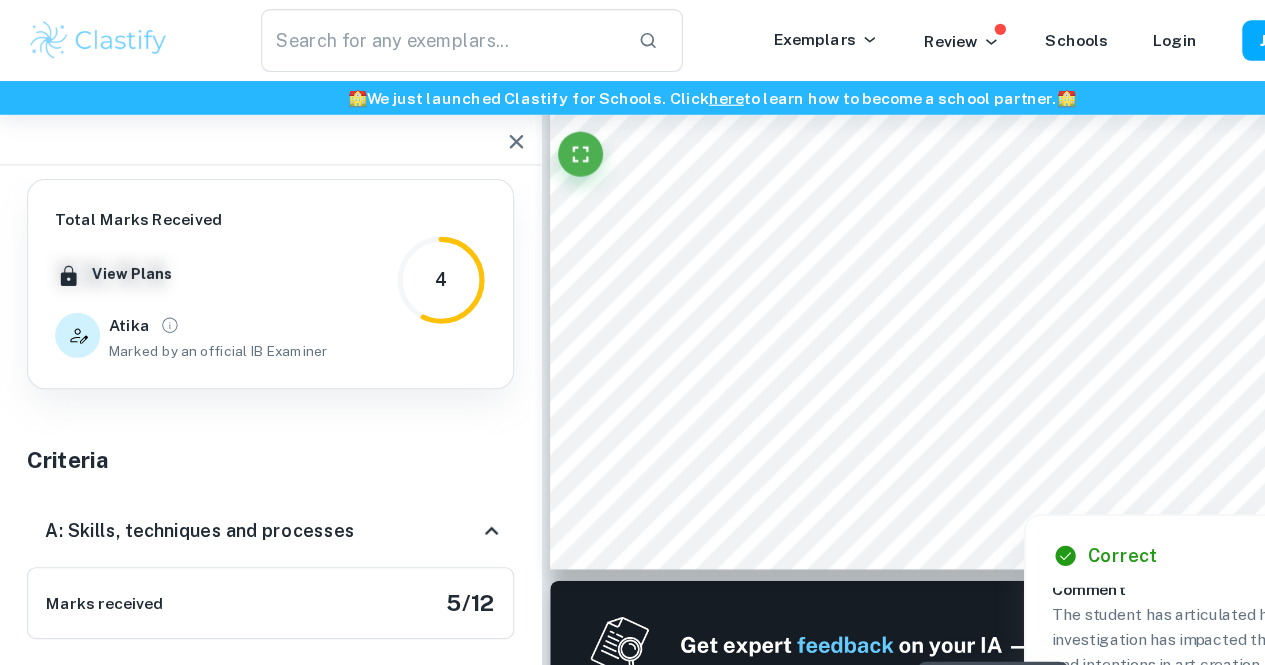 scroll, scrollTop: 0, scrollLeft: 0, axis: both 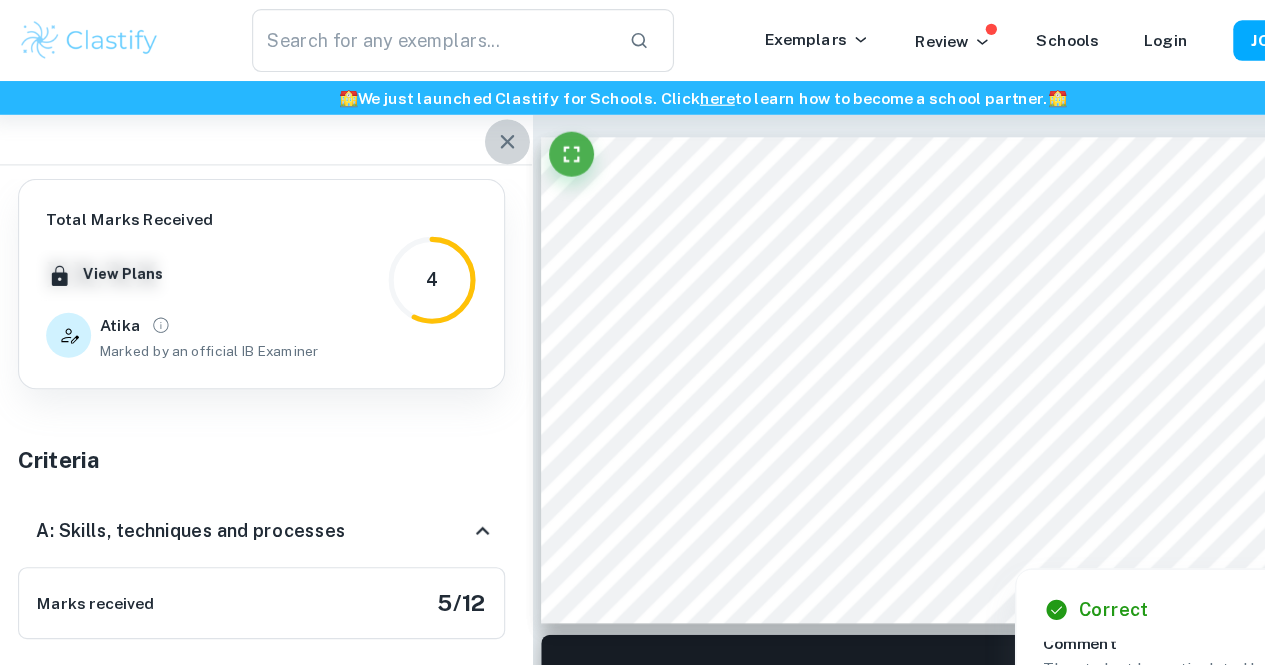 click 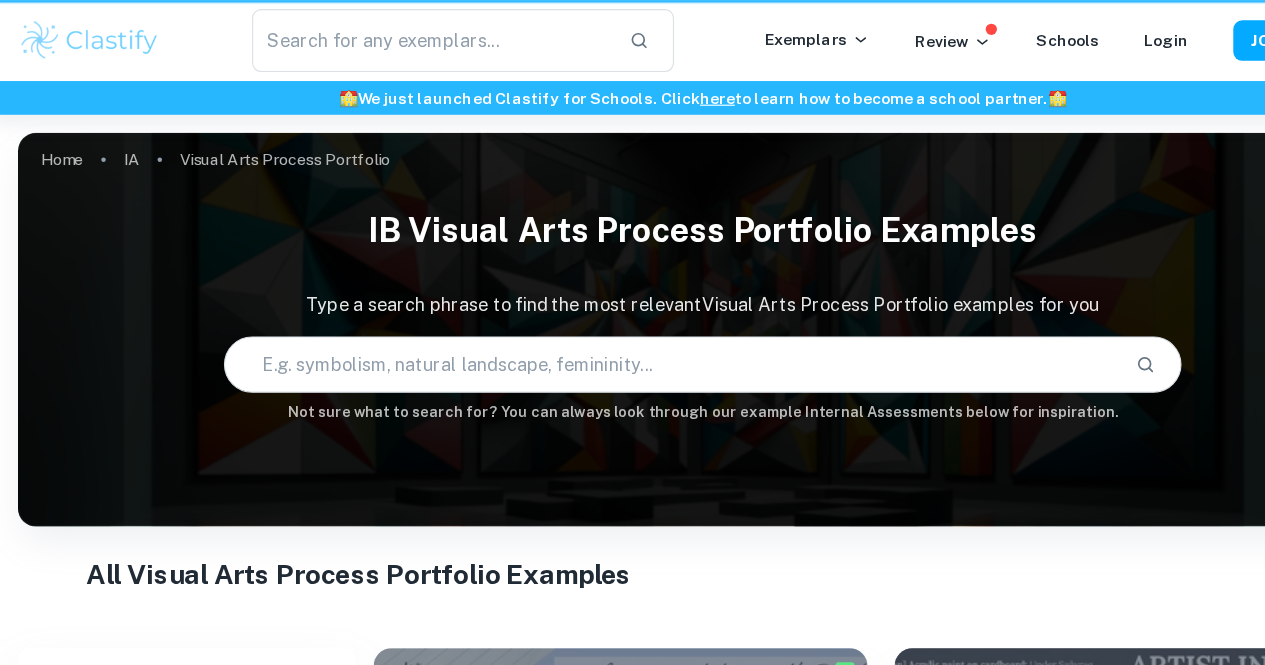scroll, scrollTop: 257, scrollLeft: 0, axis: vertical 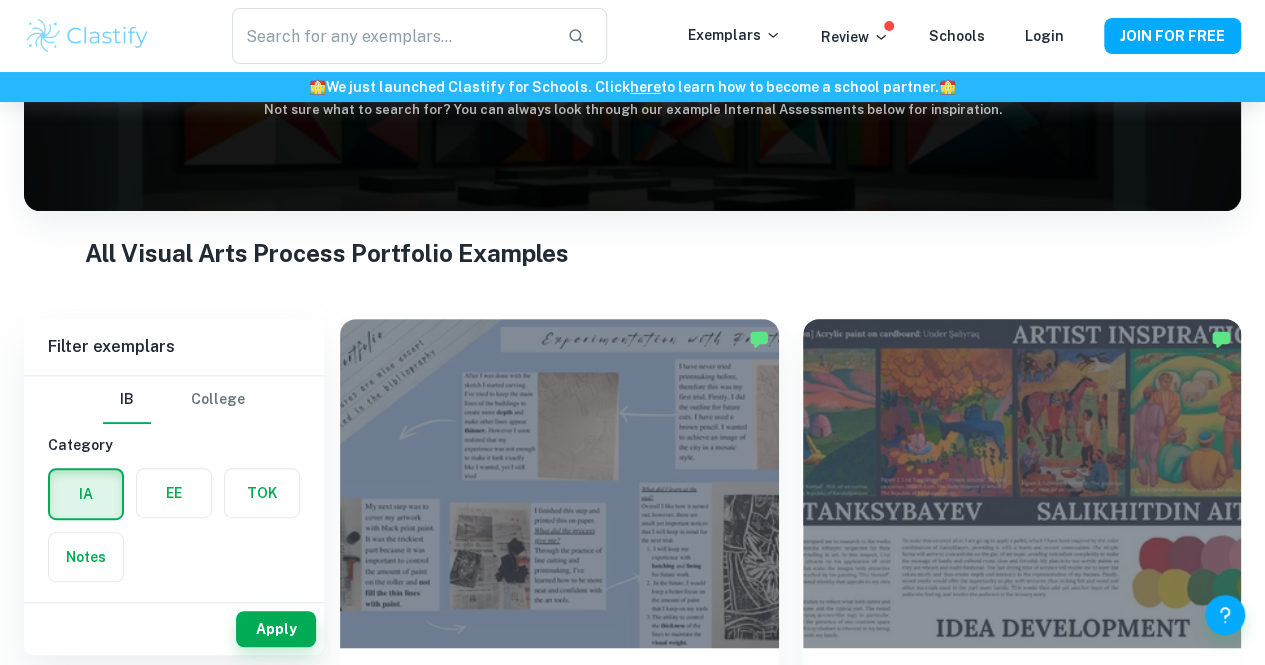 click at bounding box center (87, 36) 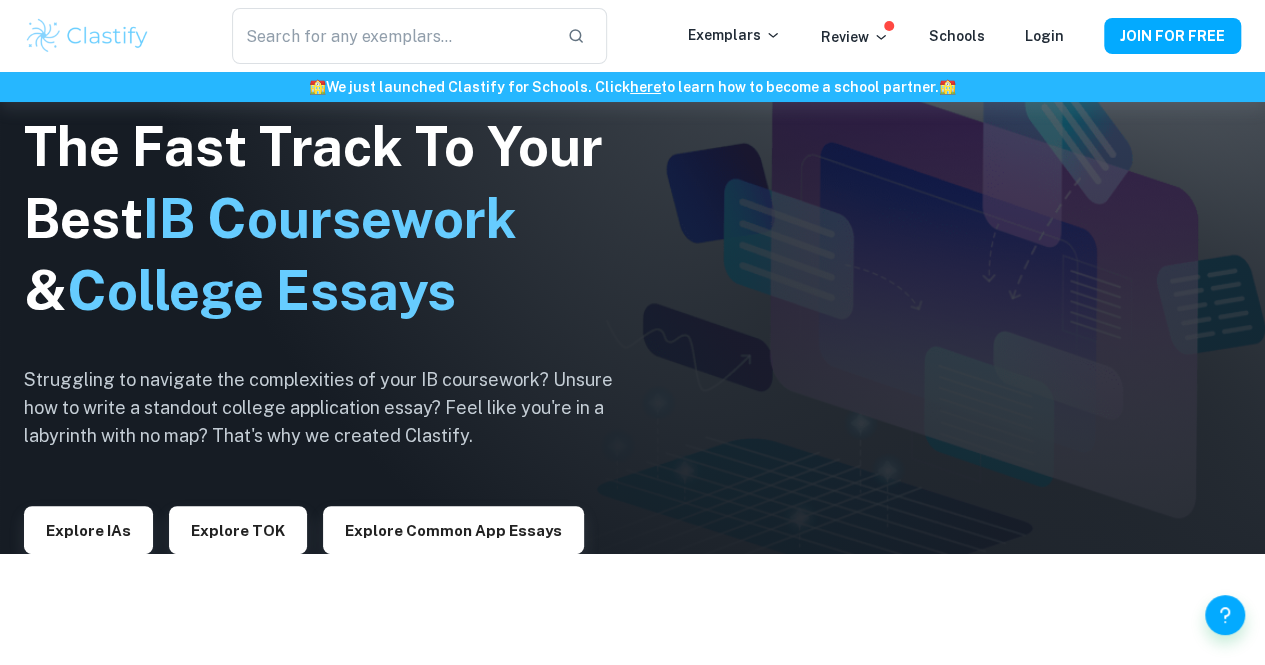 scroll, scrollTop: 0, scrollLeft: 0, axis: both 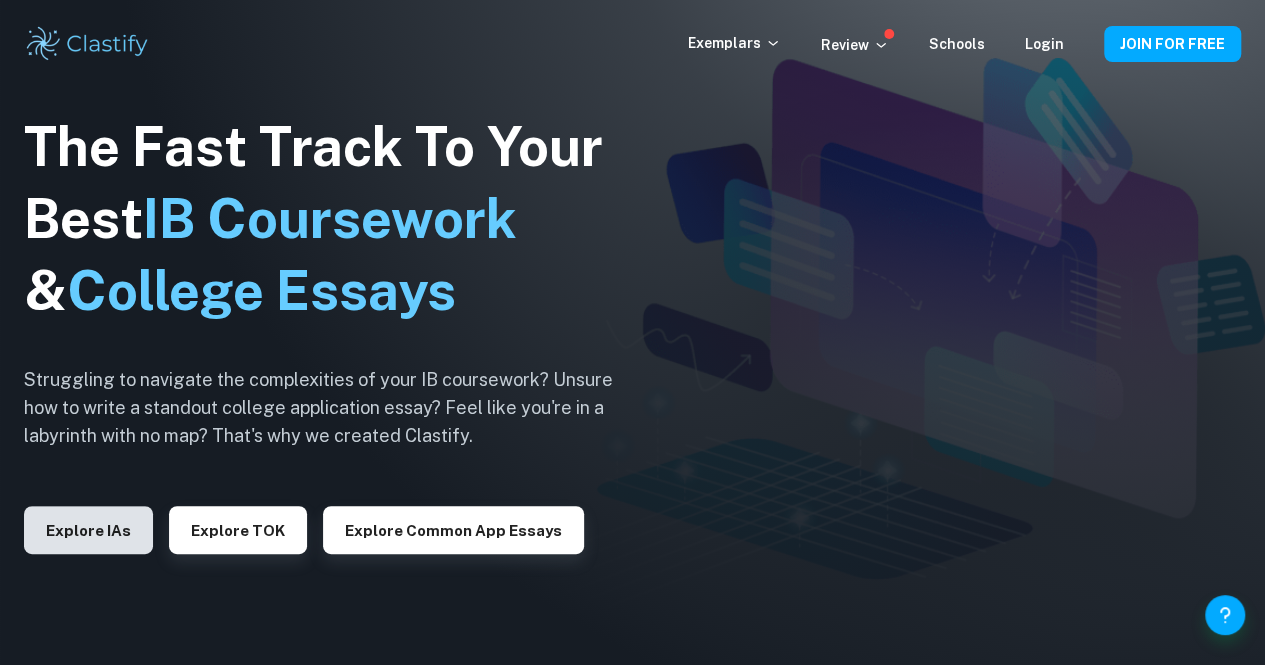 click on "Explore IAs" at bounding box center (88, 530) 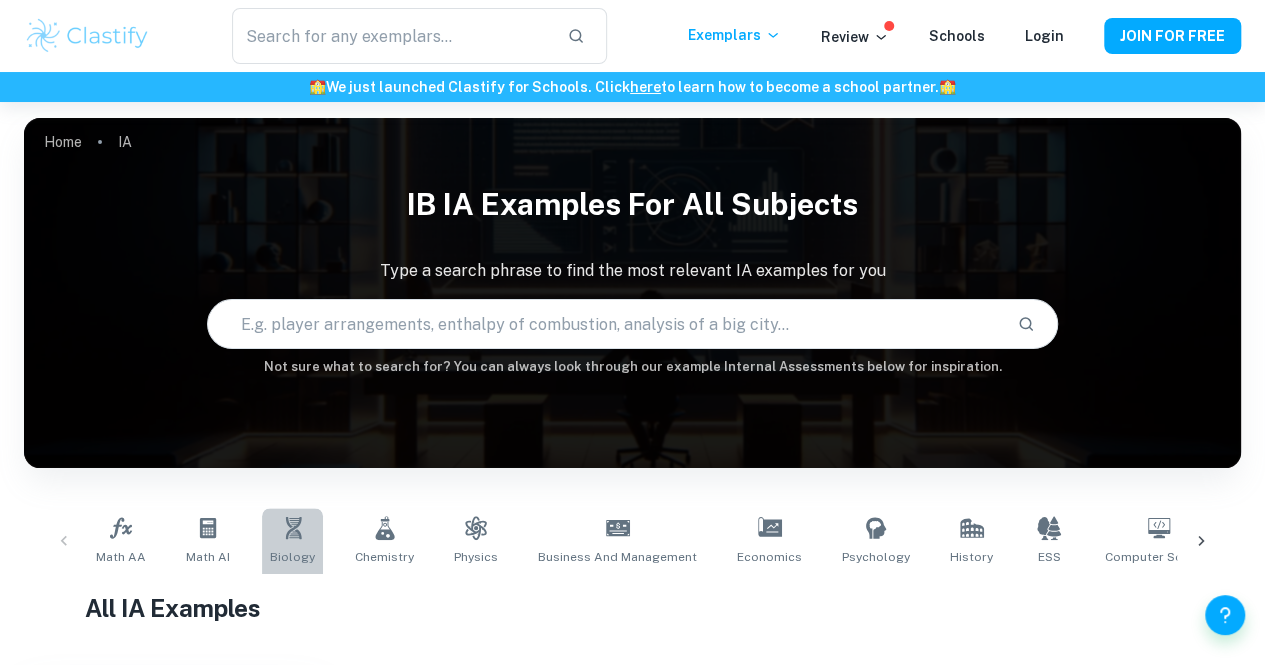 click on "Biology" at bounding box center [292, 541] 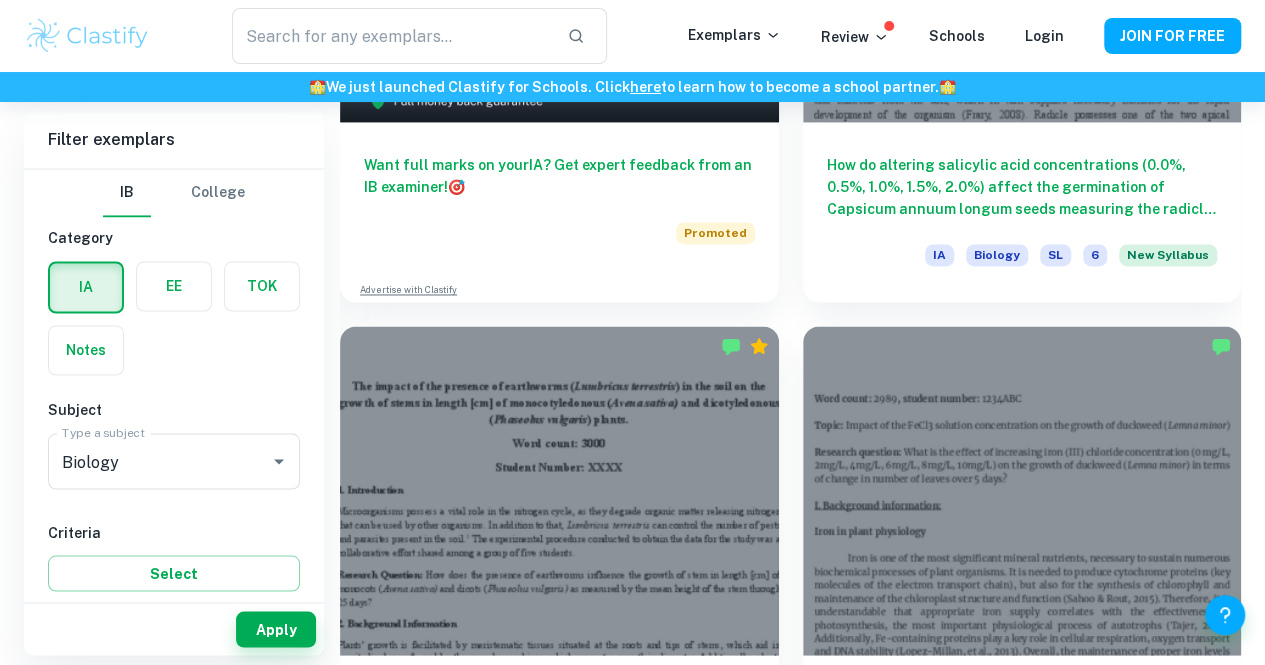 scroll, scrollTop: 1485, scrollLeft: 0, axis: vertical 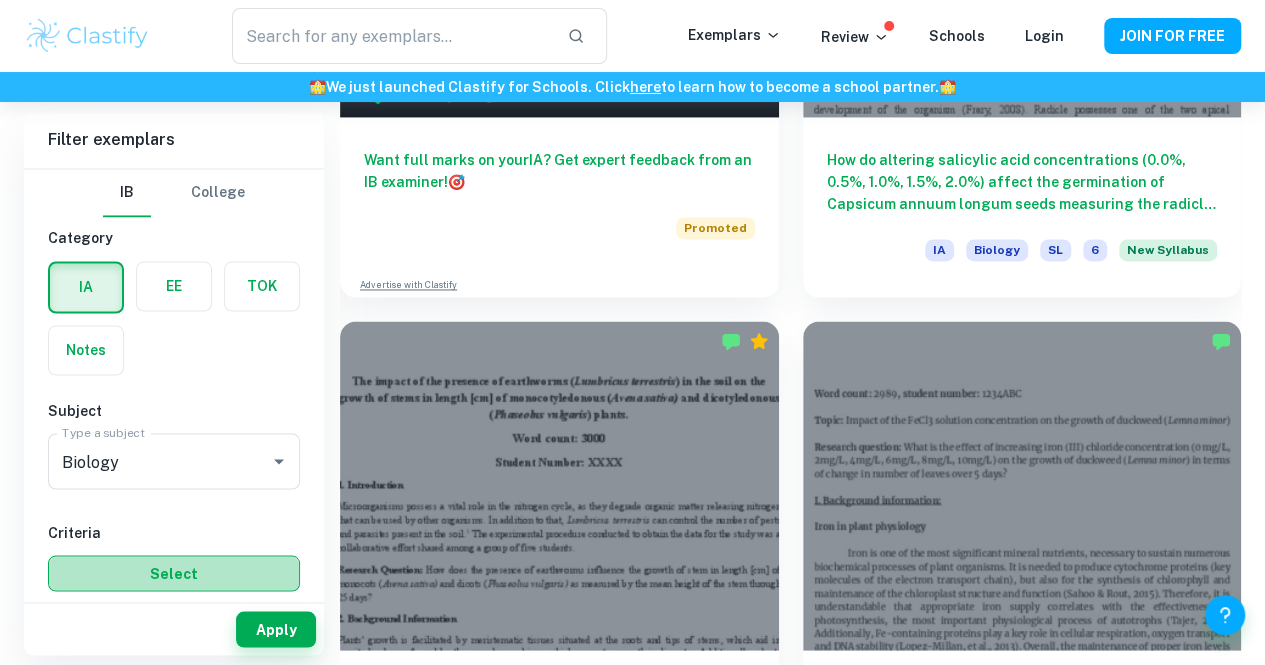 click on "Select" at bounding box center (174, 573) 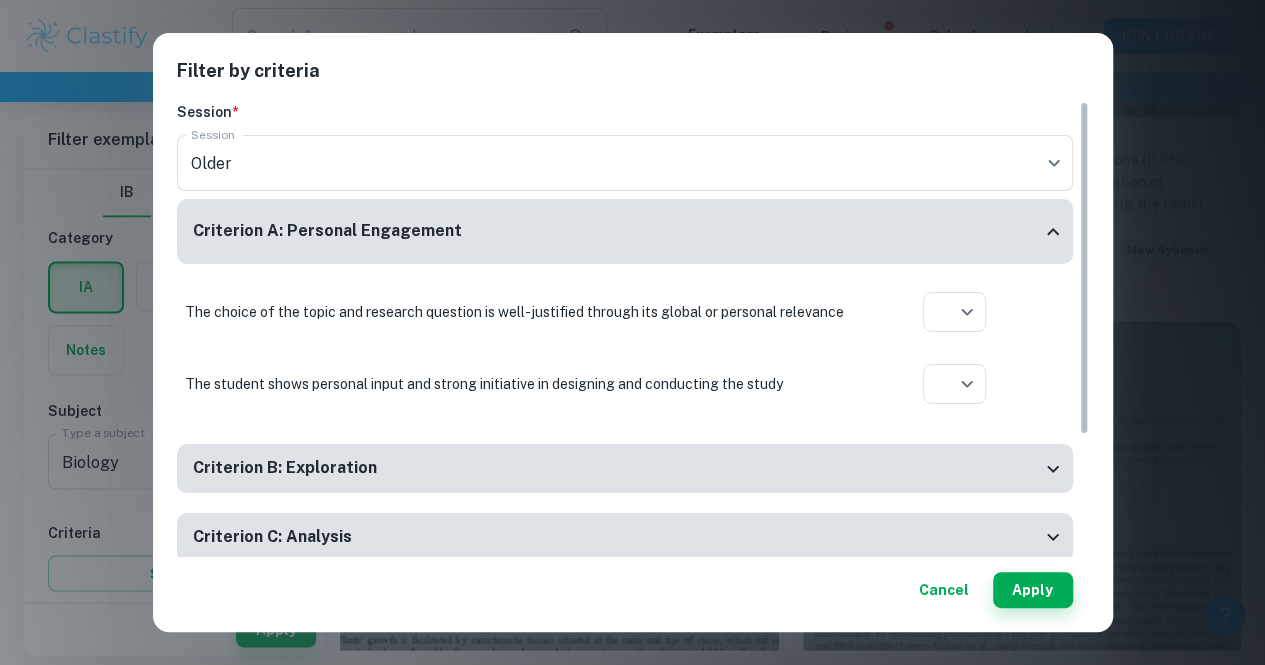 click 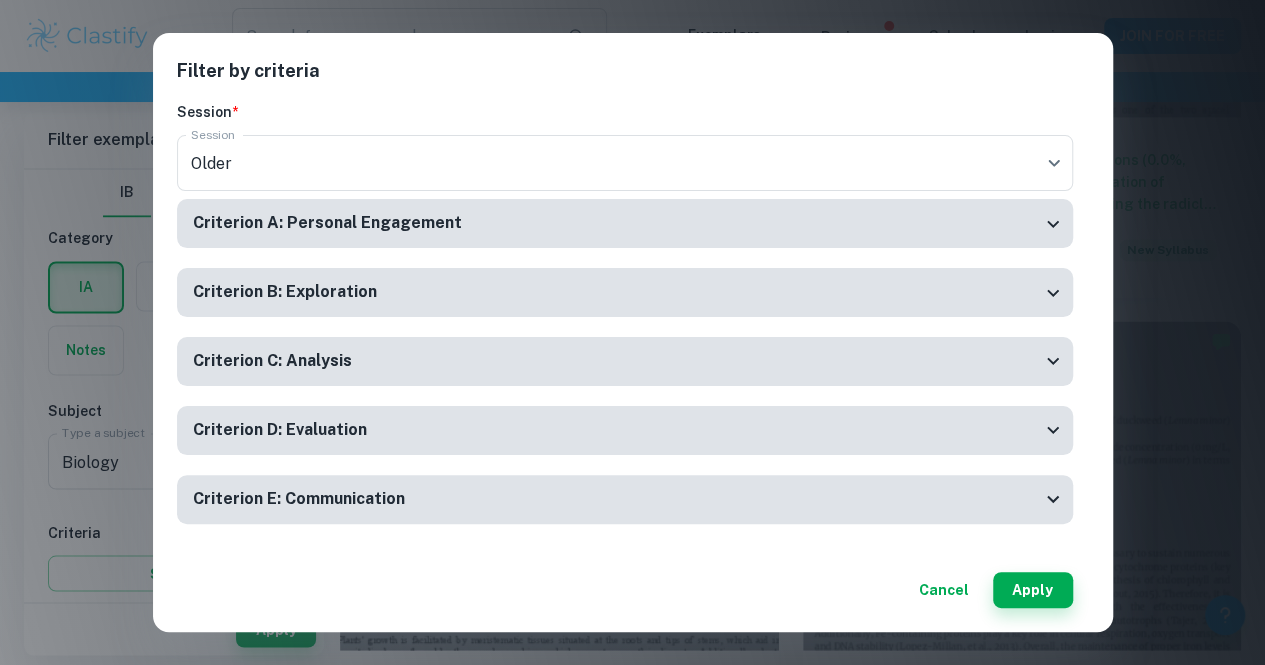 click on "Filter by criteria" at bounding box center (633, 79) 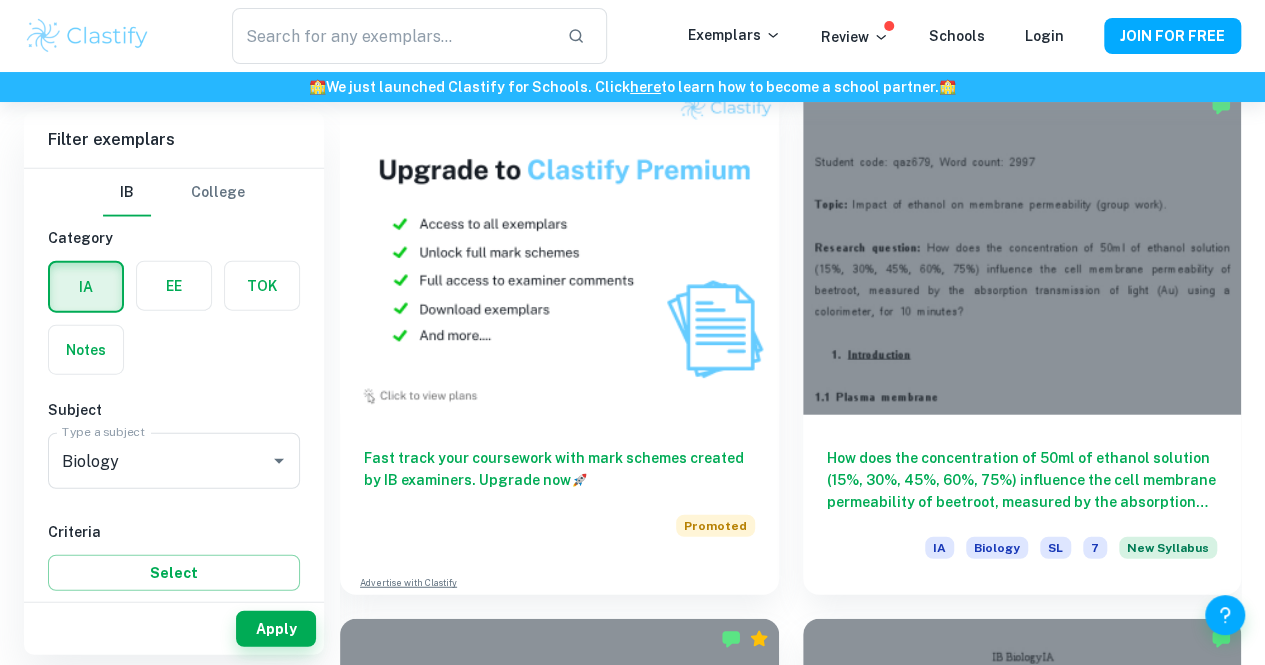 scroll, scrollTop: 2252, scrollLeft: 0, axis: vertical 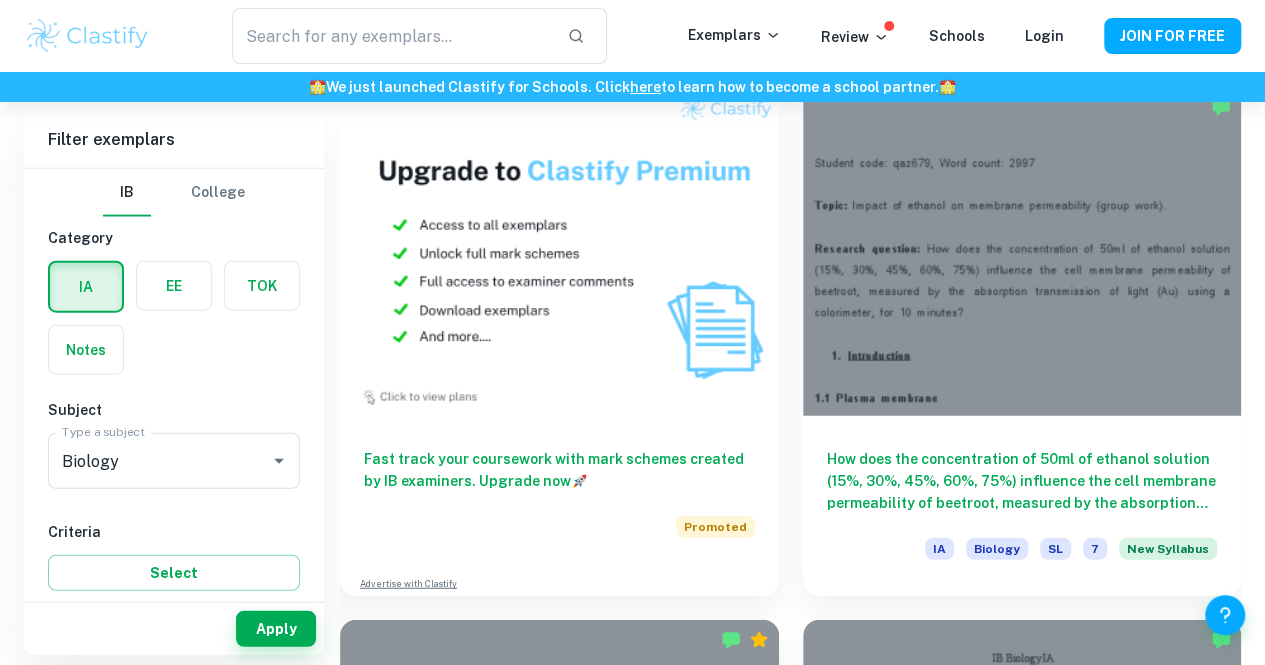 click at bounding box center (559, 2377) 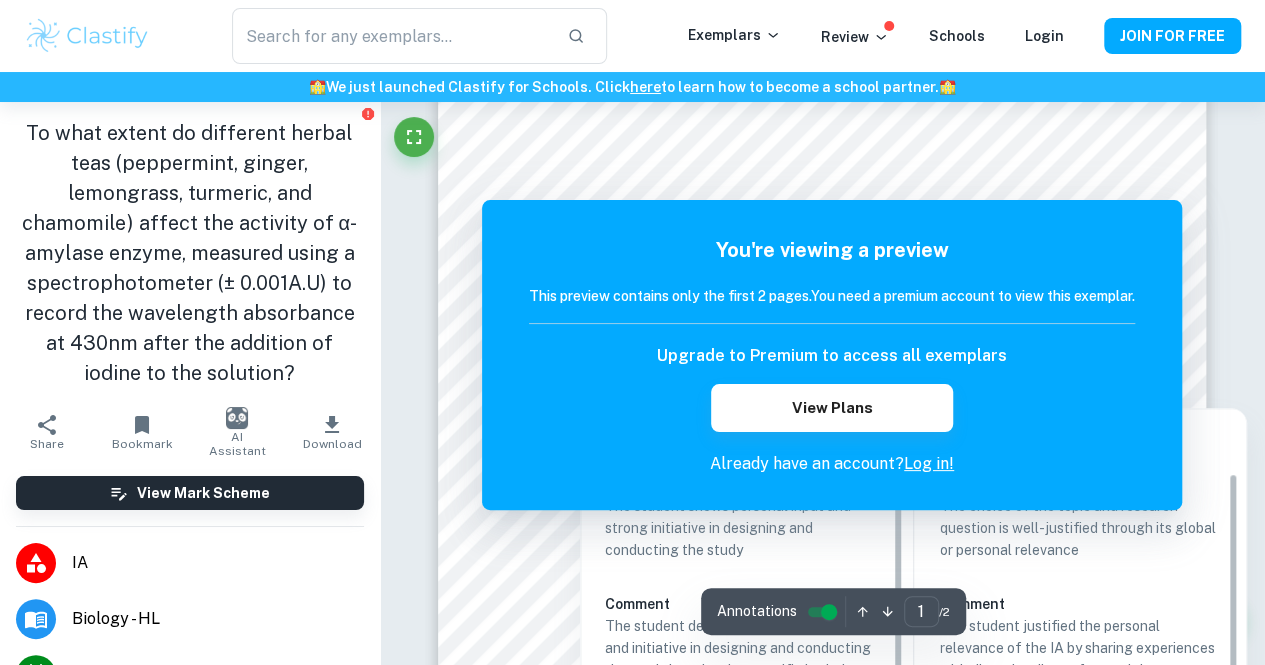 scroll, scrollTop: 339, scrollLeft: 0, axis: vertical 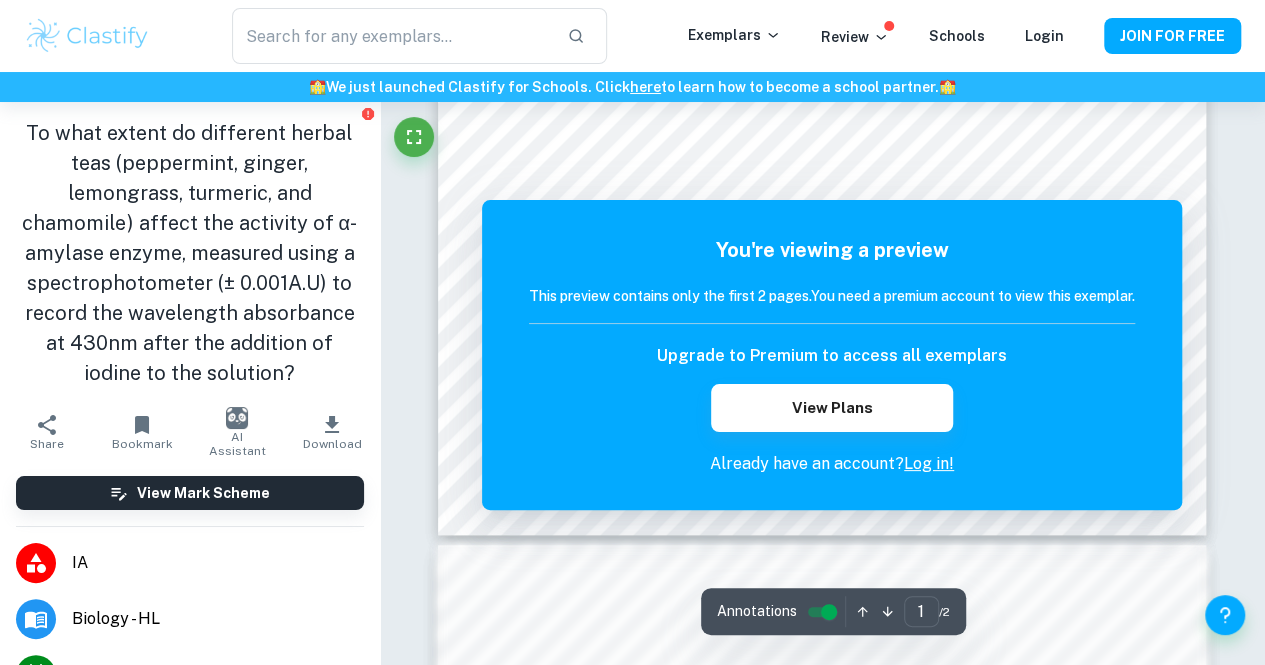 drag, startPoint x: 1226, startPoint y: 283, endPoint x: 1216, endPoint y: 157, distance: 126.3962 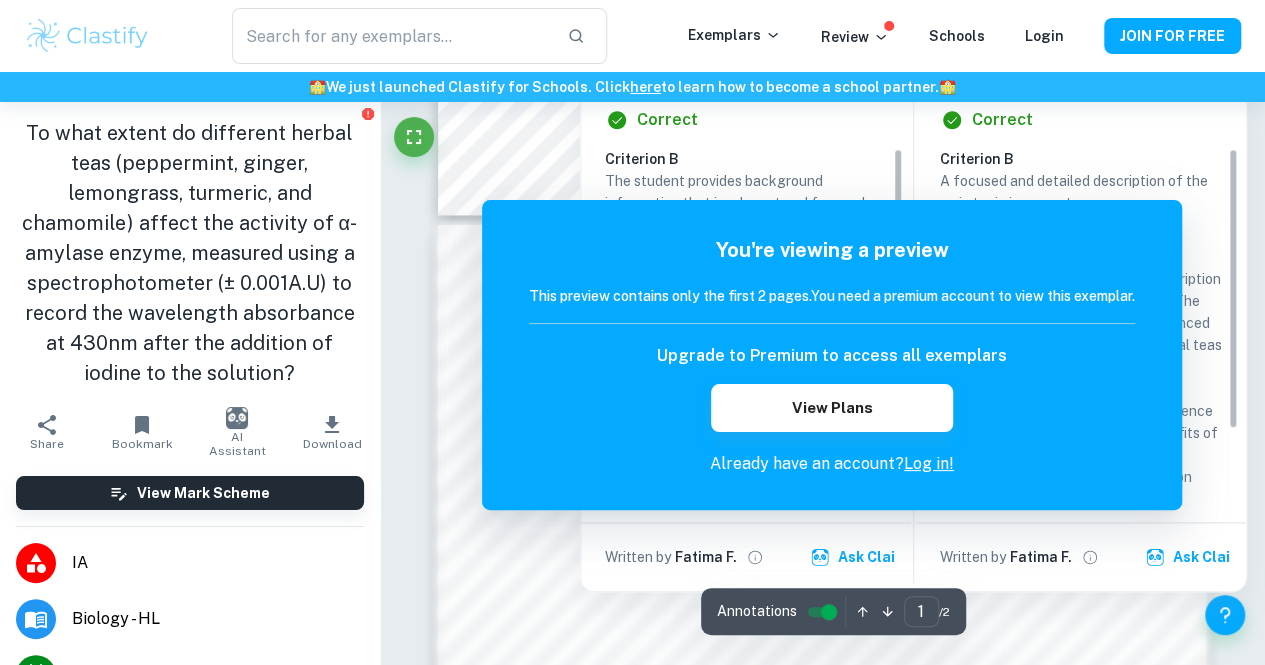 scroll, scrollTop: 910, scrollLeft: 0, axis: vertical 